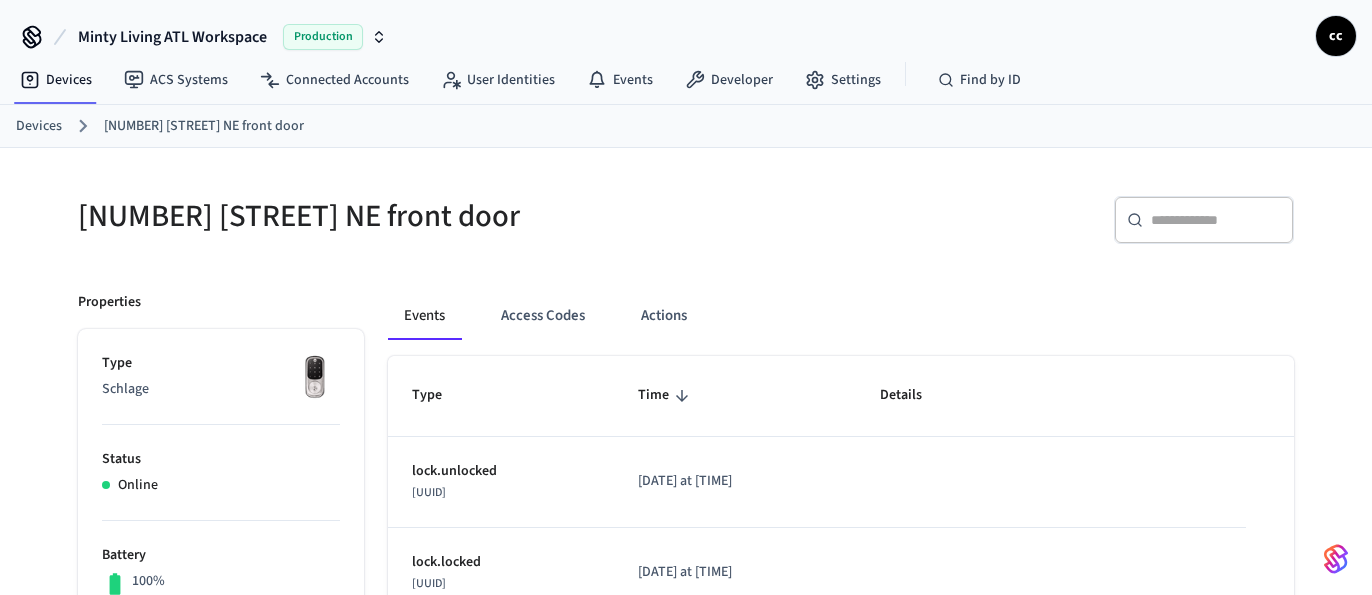 scroll, scrollTop: 240, scrollLeft: 0, axis: vertical 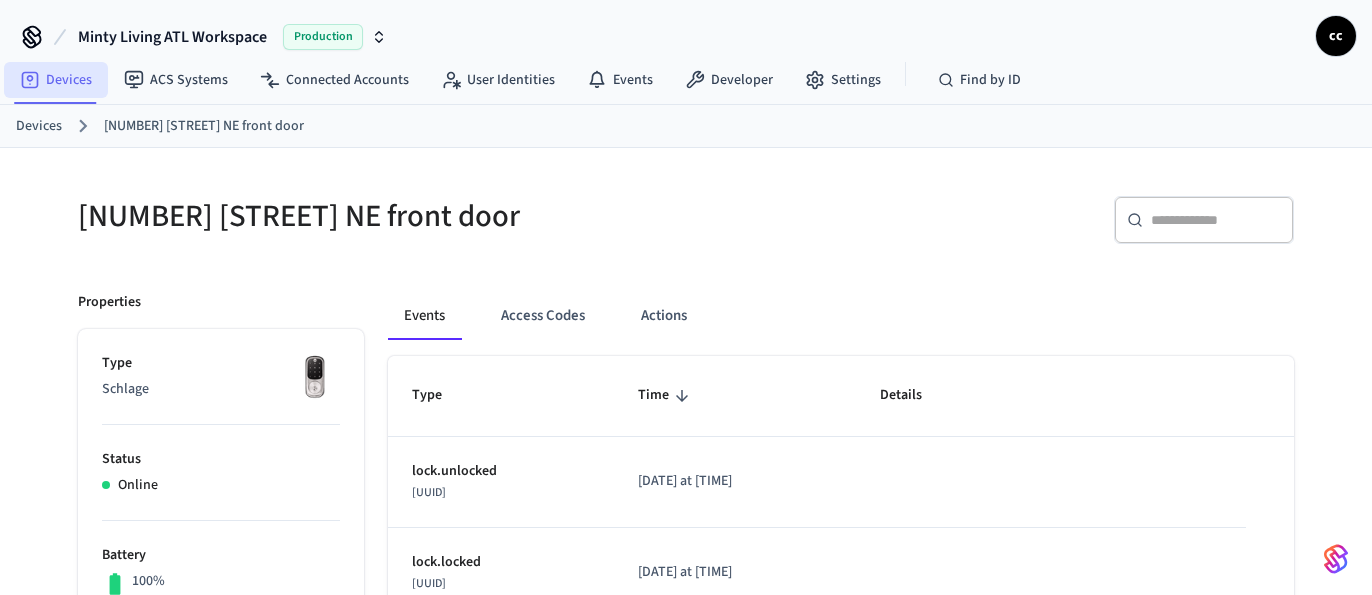 click on "Devices" at bounding box center (56, 80) 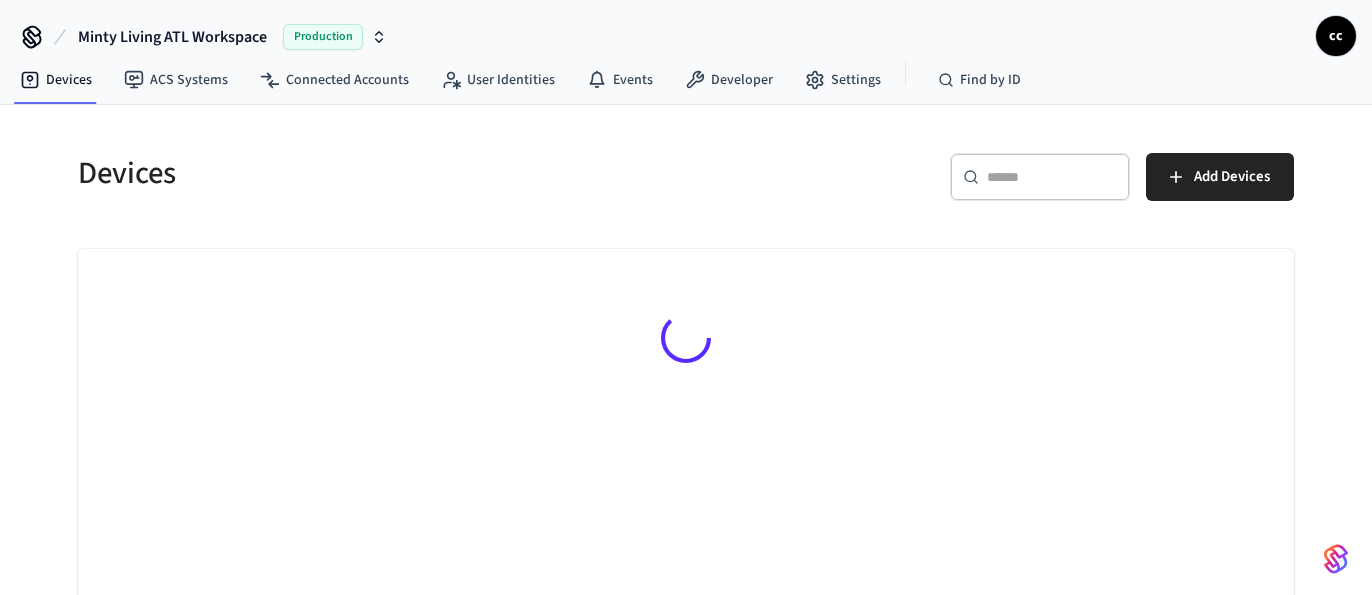 click on "​ ​" at bounding box center [1040, 177] 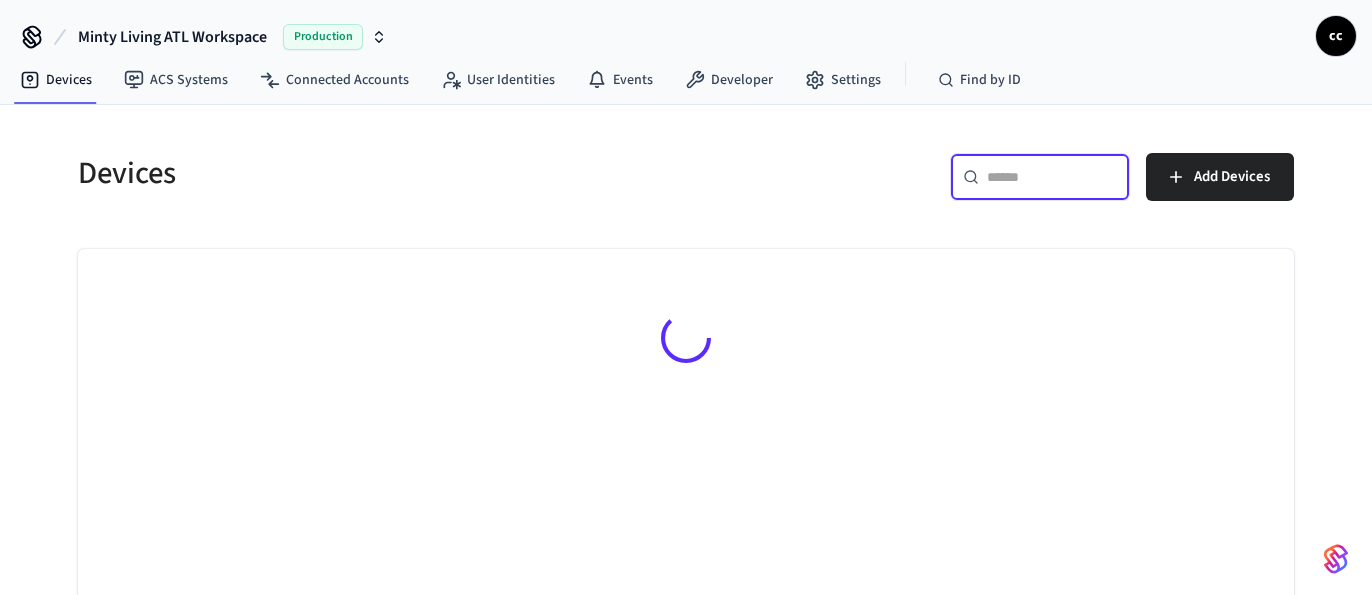 paste on "*********" 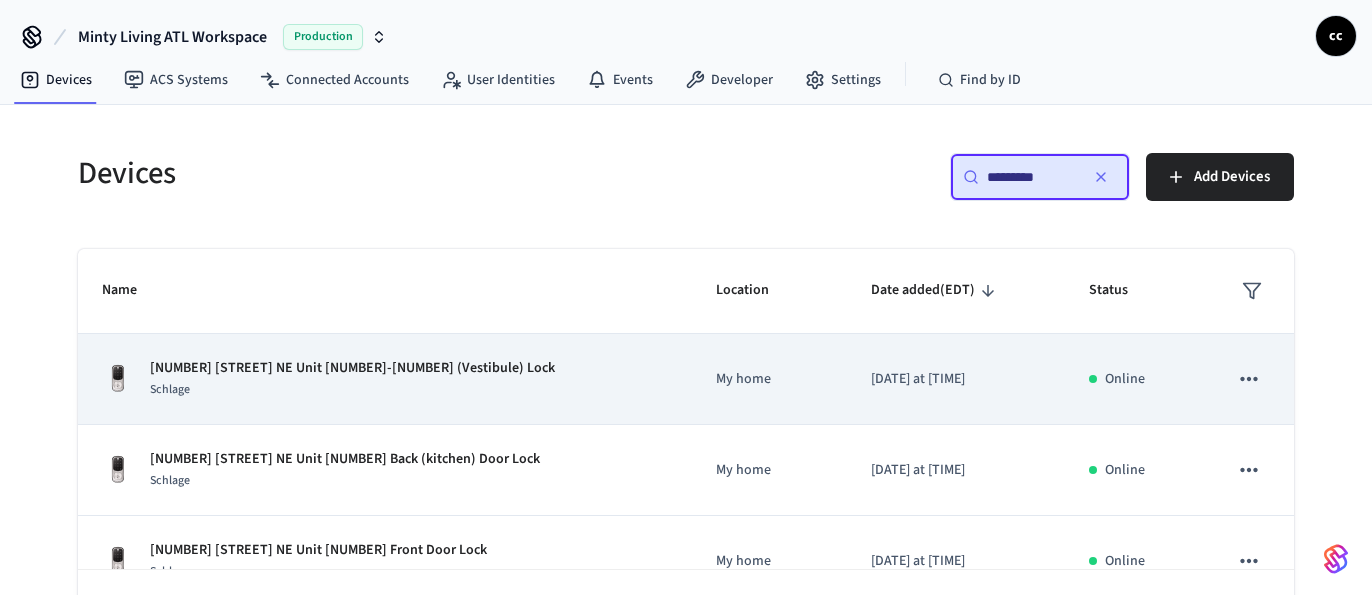 type on "*********" 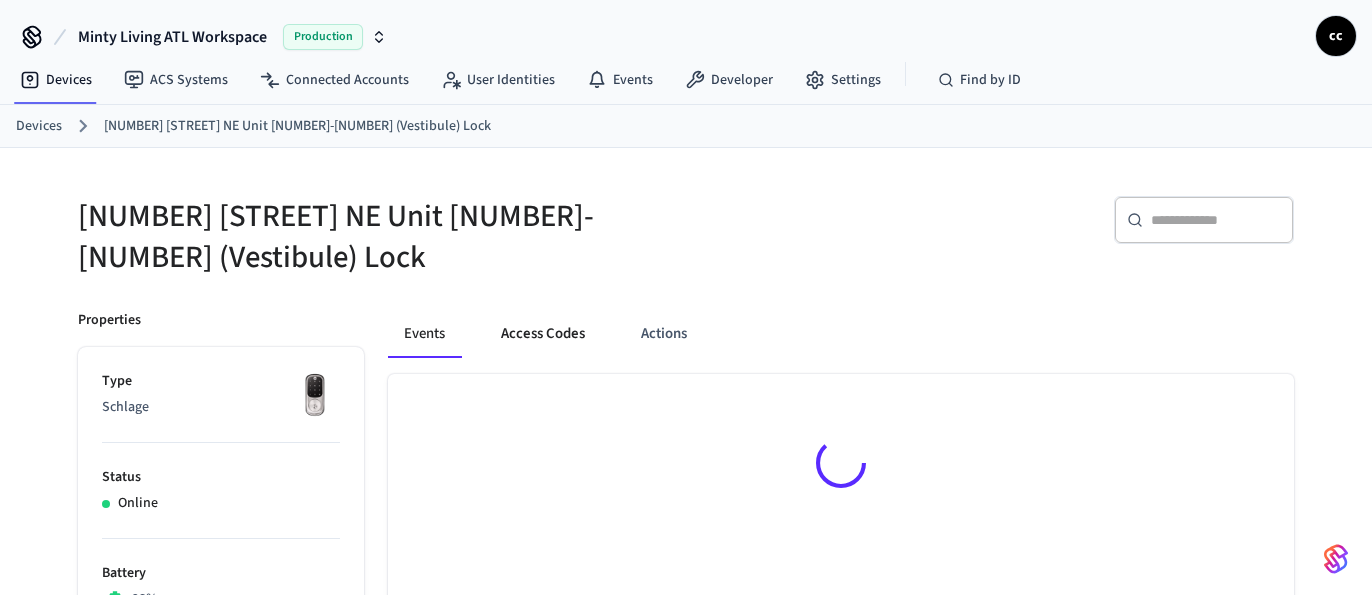 click on "Access Codes" at bounding box center (543, 334) 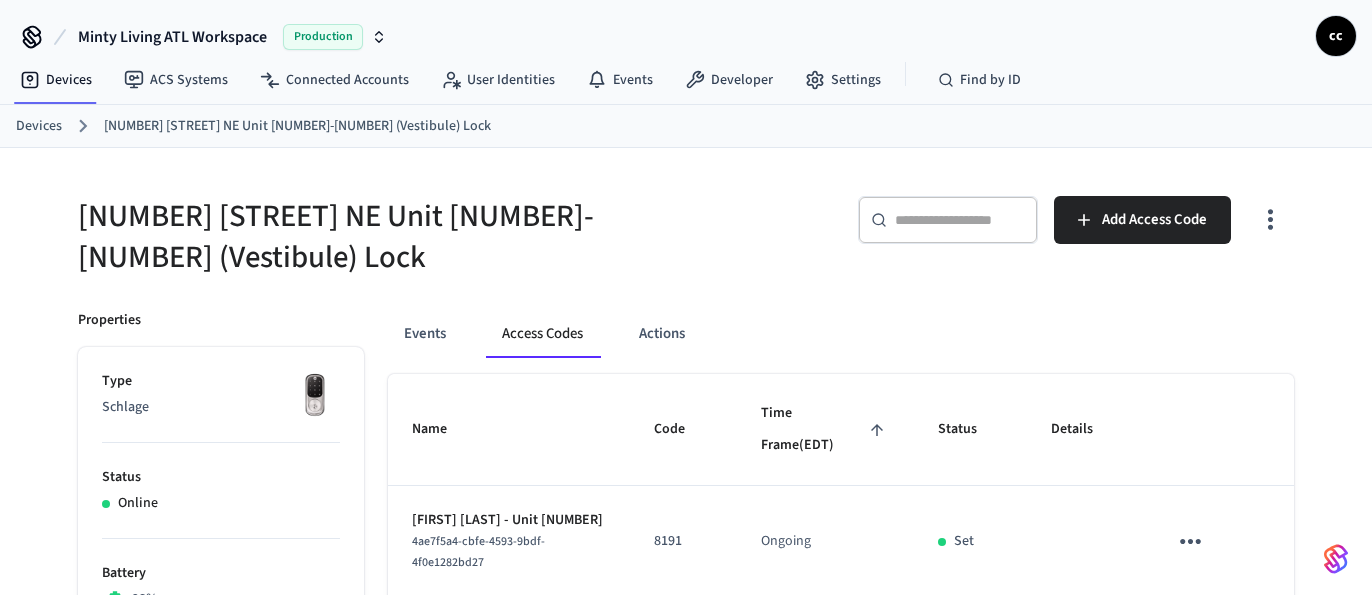 click on "Time Frame  (EDT)" at bounding box center (825, 430) 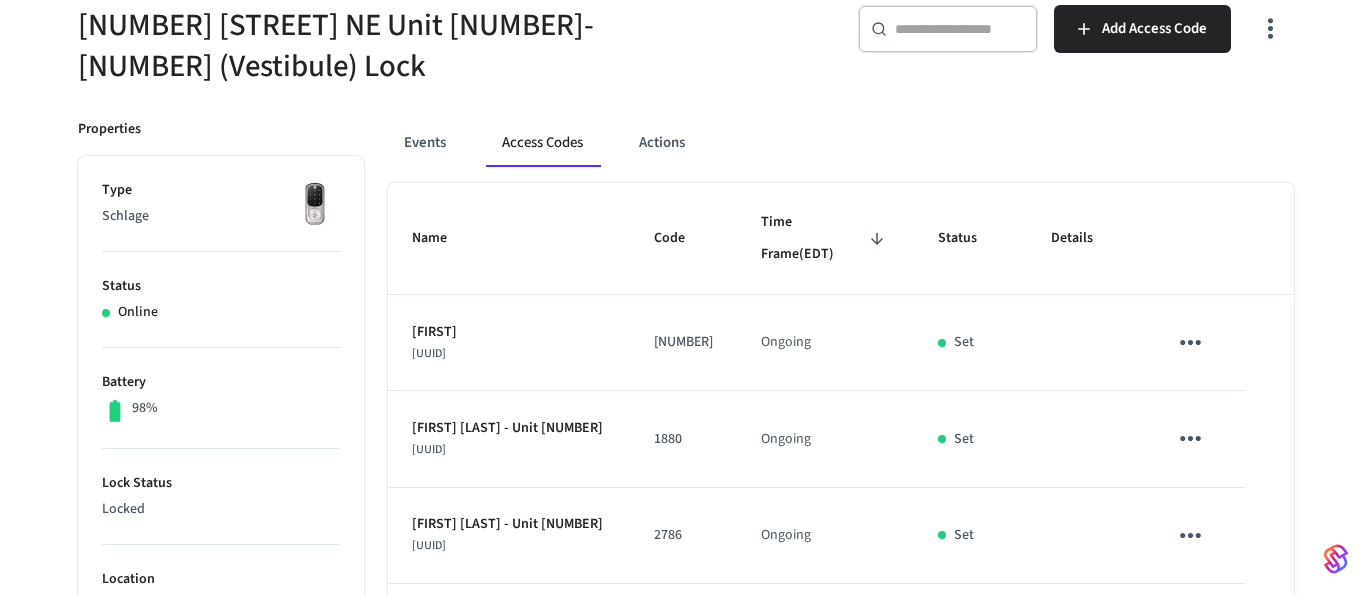 scroll, scrollTop: 187, scrollLeft: 0, axis: vertical 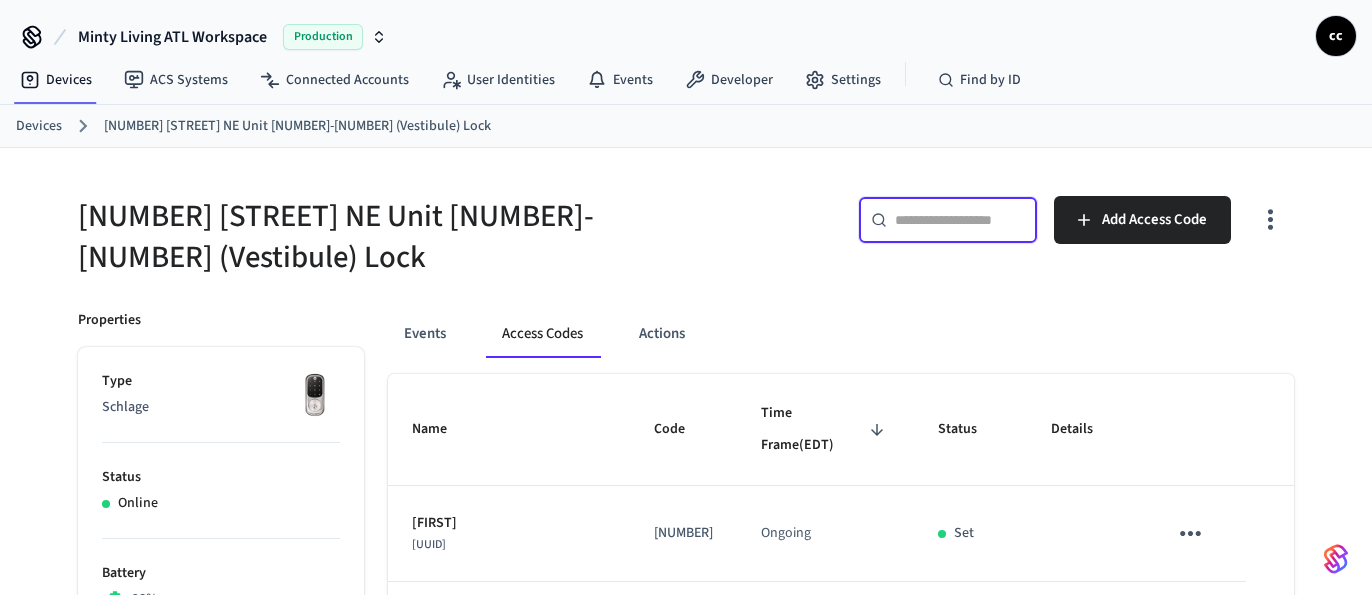 click at bounding box center (960, 220) 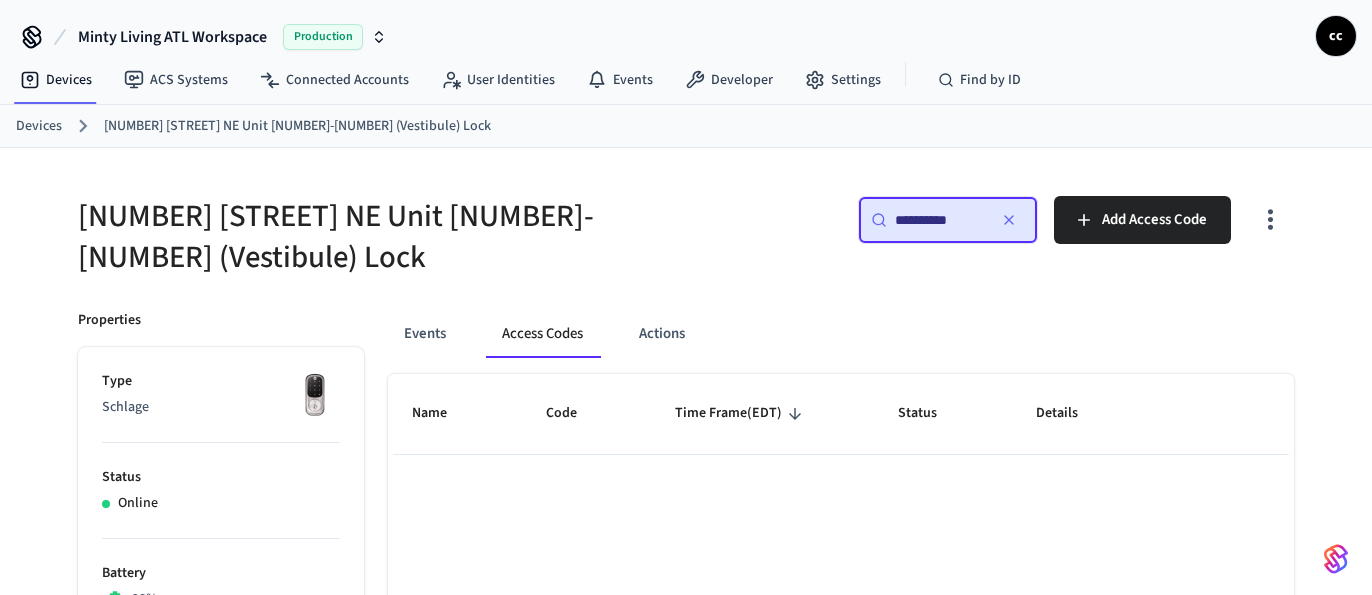 type on "**********" 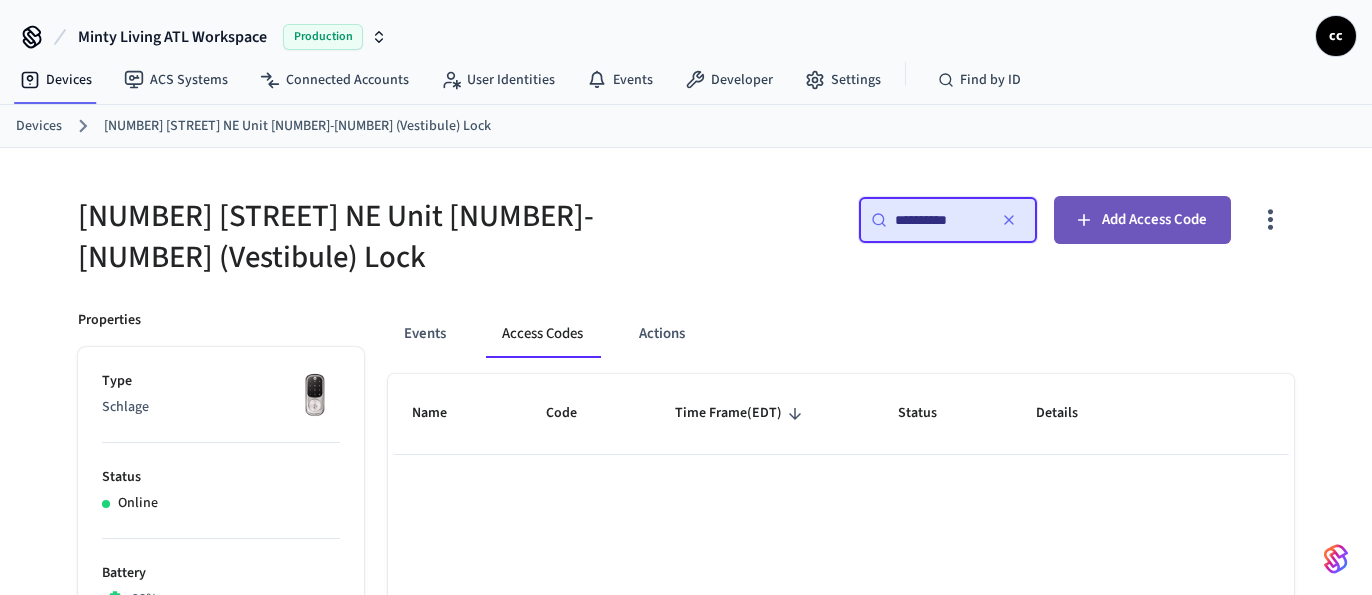 click on "Add Access Code" at bounding box center (1154, 220) 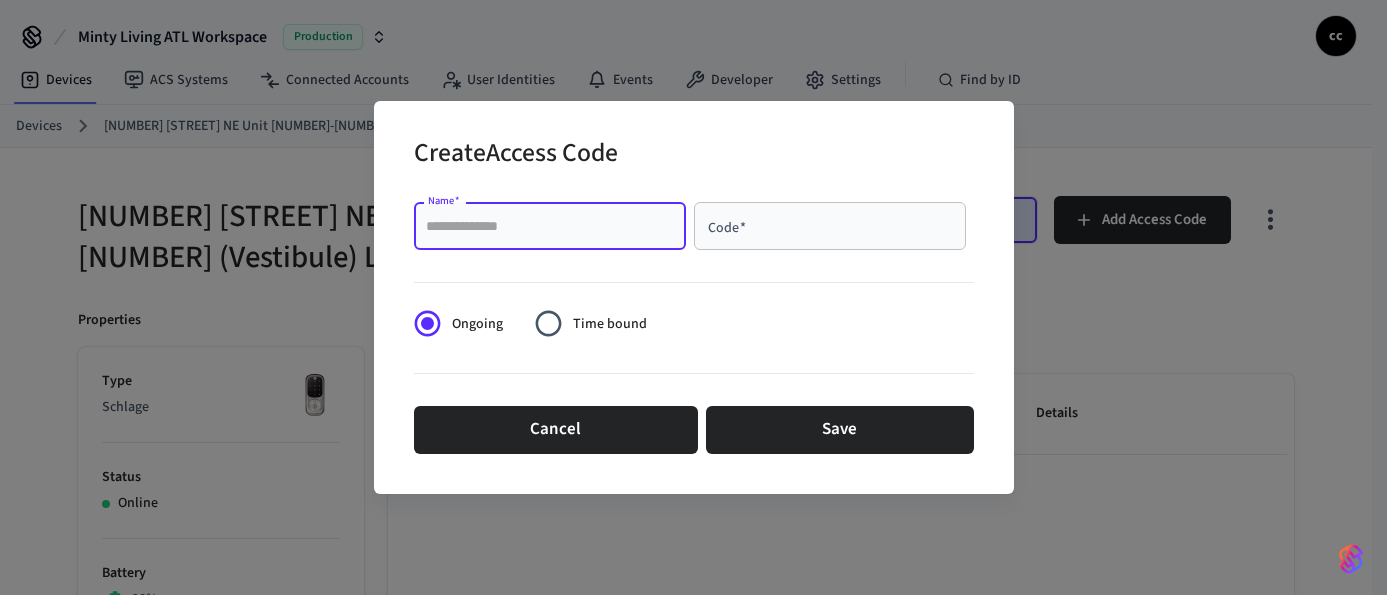 click on "Name   *" at bounding box center (550, 226) 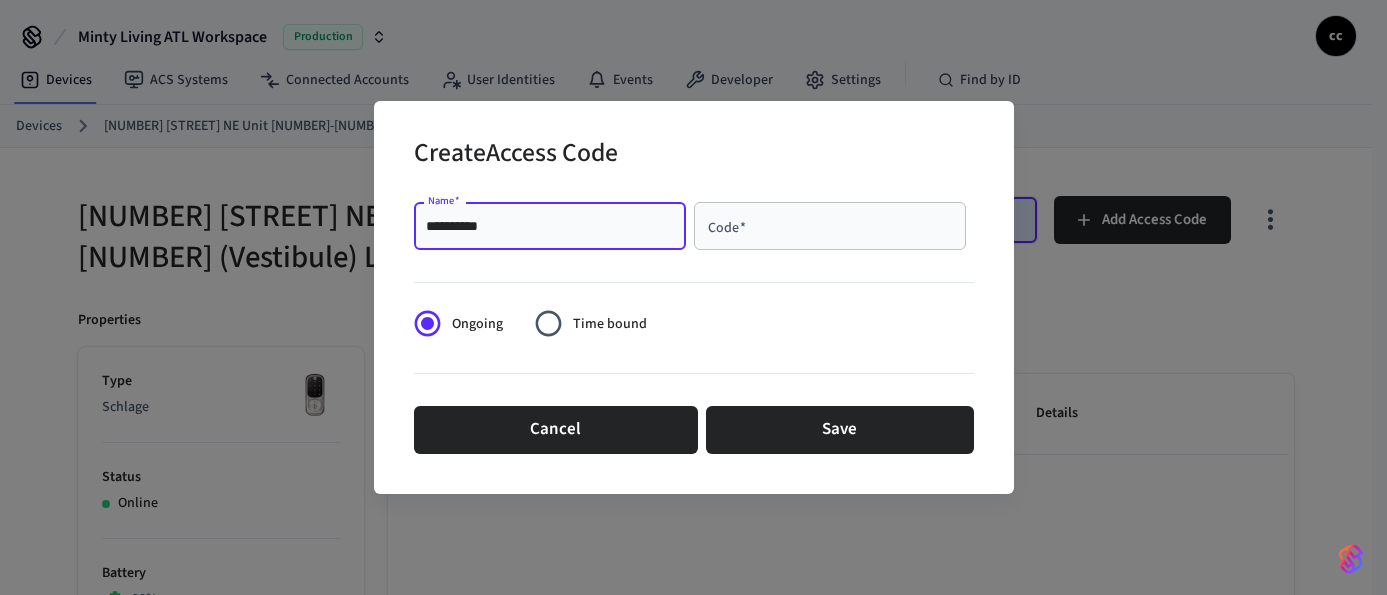 type on "**********" 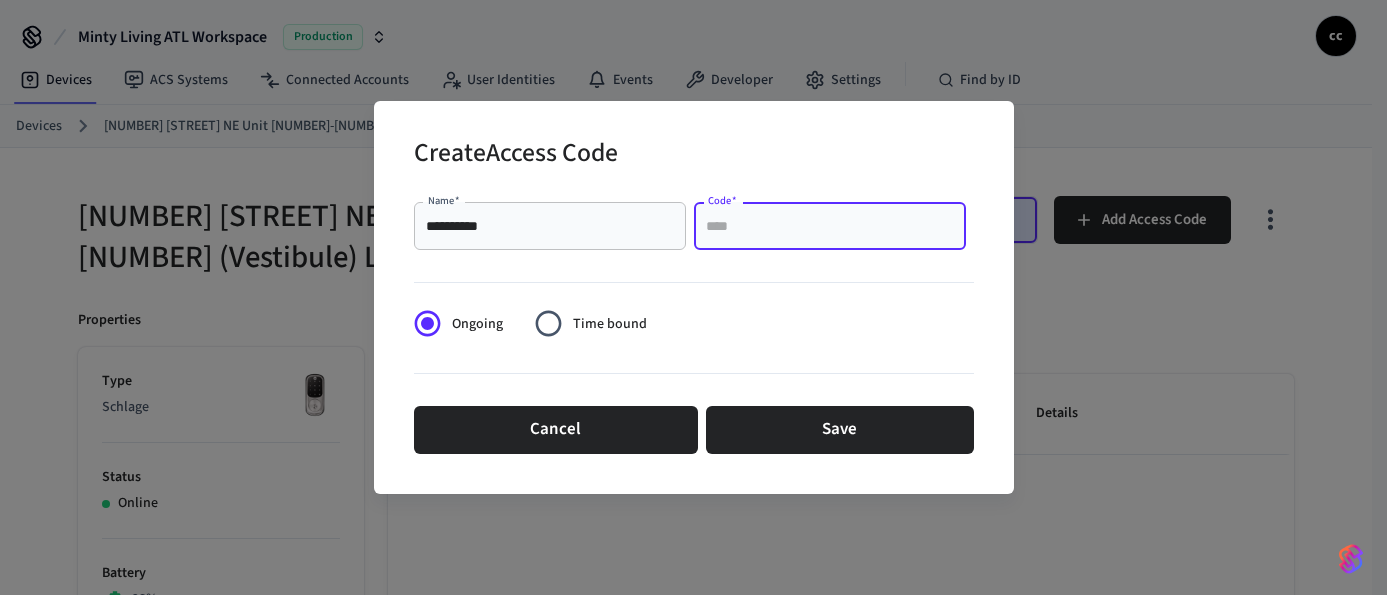 paste on "****" 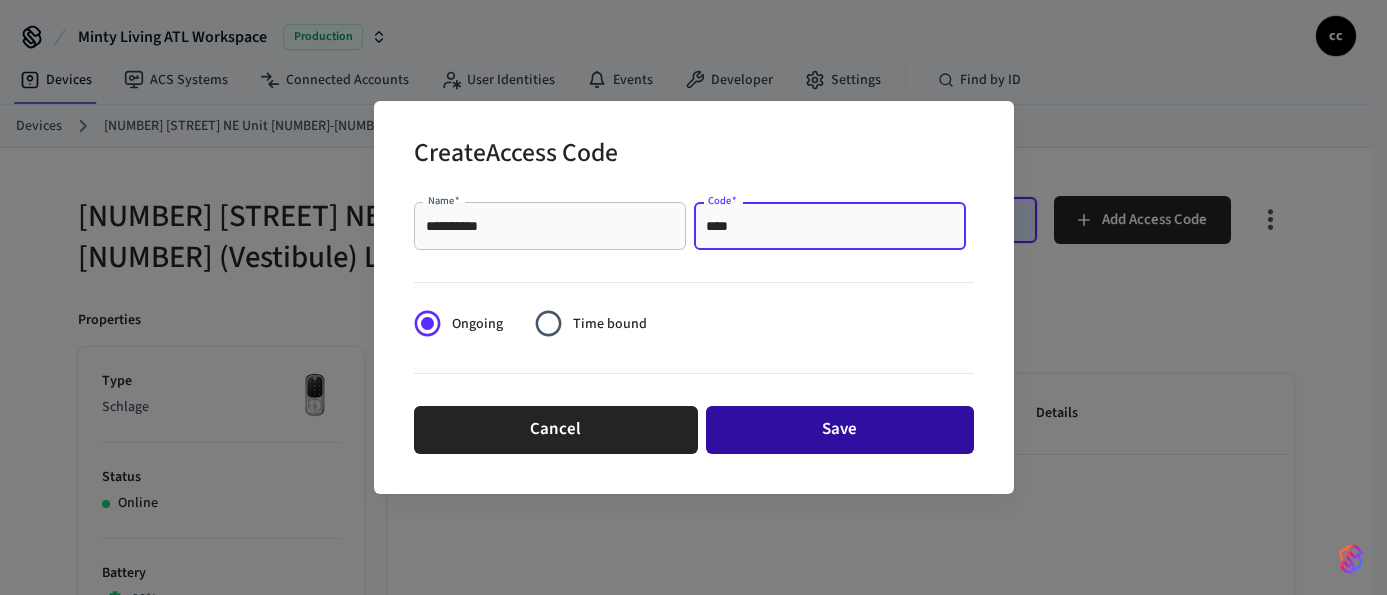 type on "****" 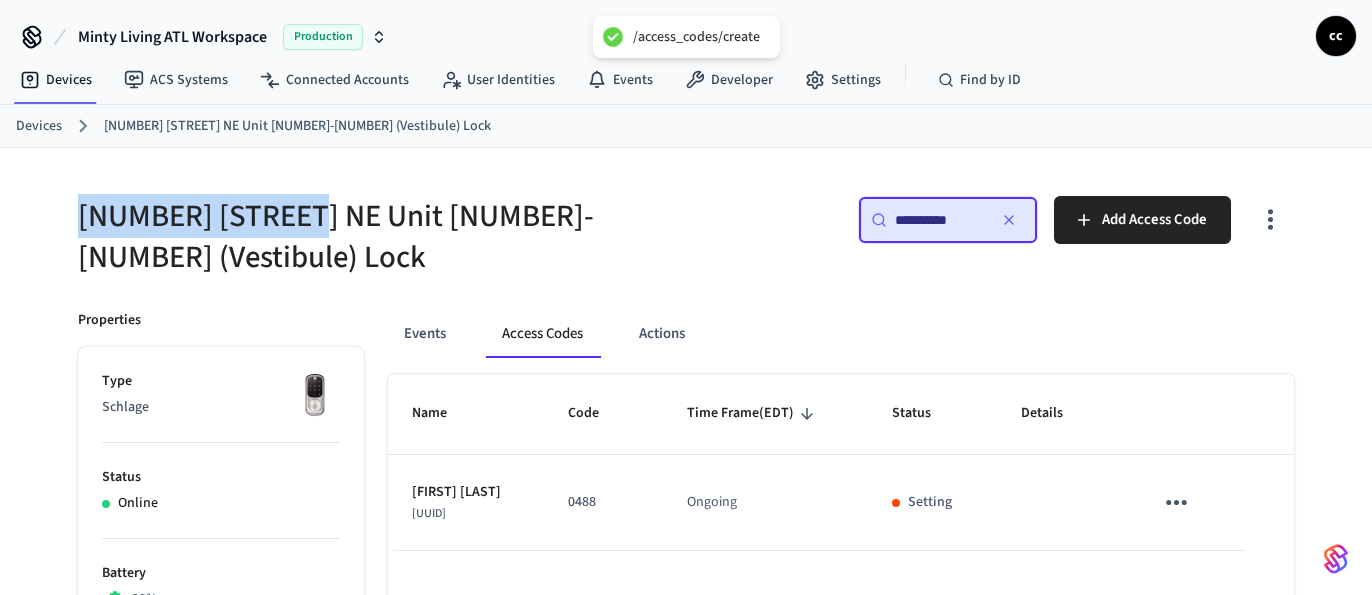 drag, startPoint x: 287, startPoint y: 215, endPoint x: 98, endPoint y: 153, distance: 198.90953 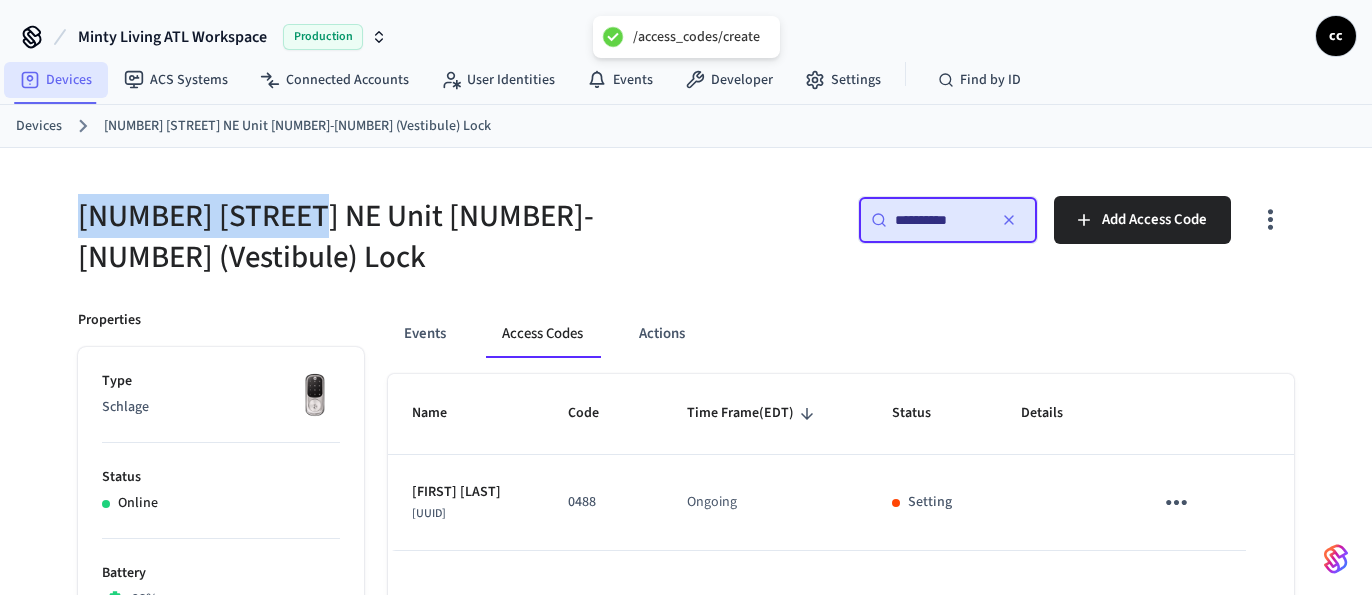 copy on "[NUMBER] [STREET] A" 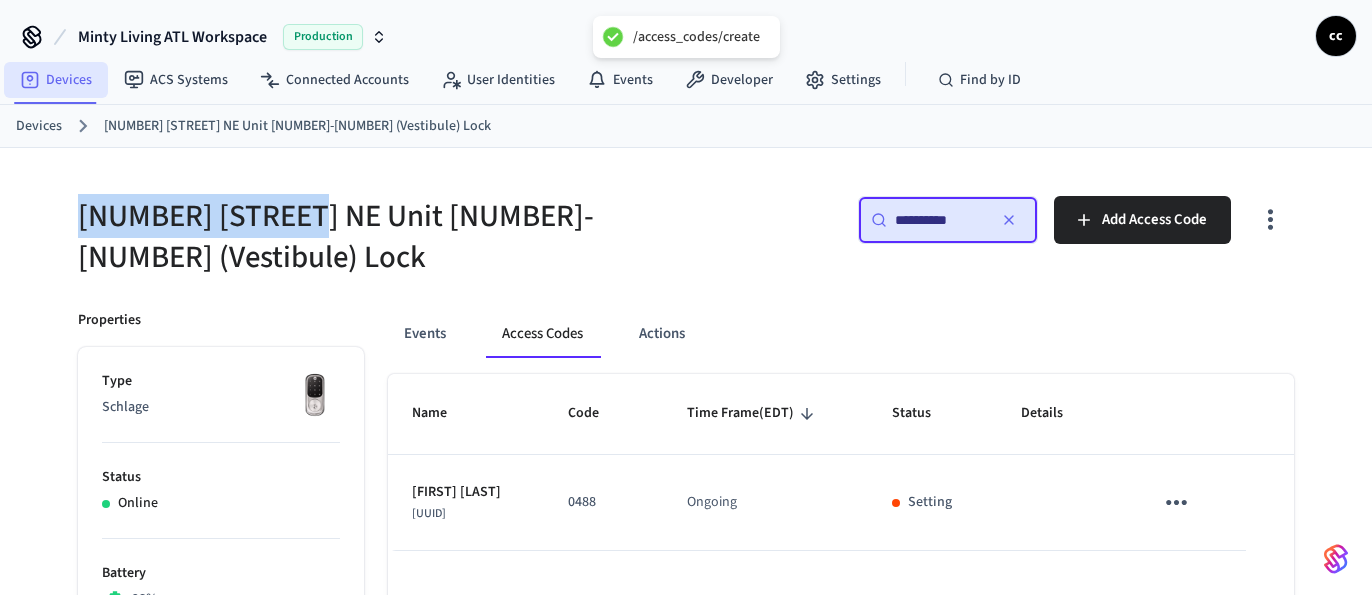 click on "Devices" at bounding box center [56, 80] 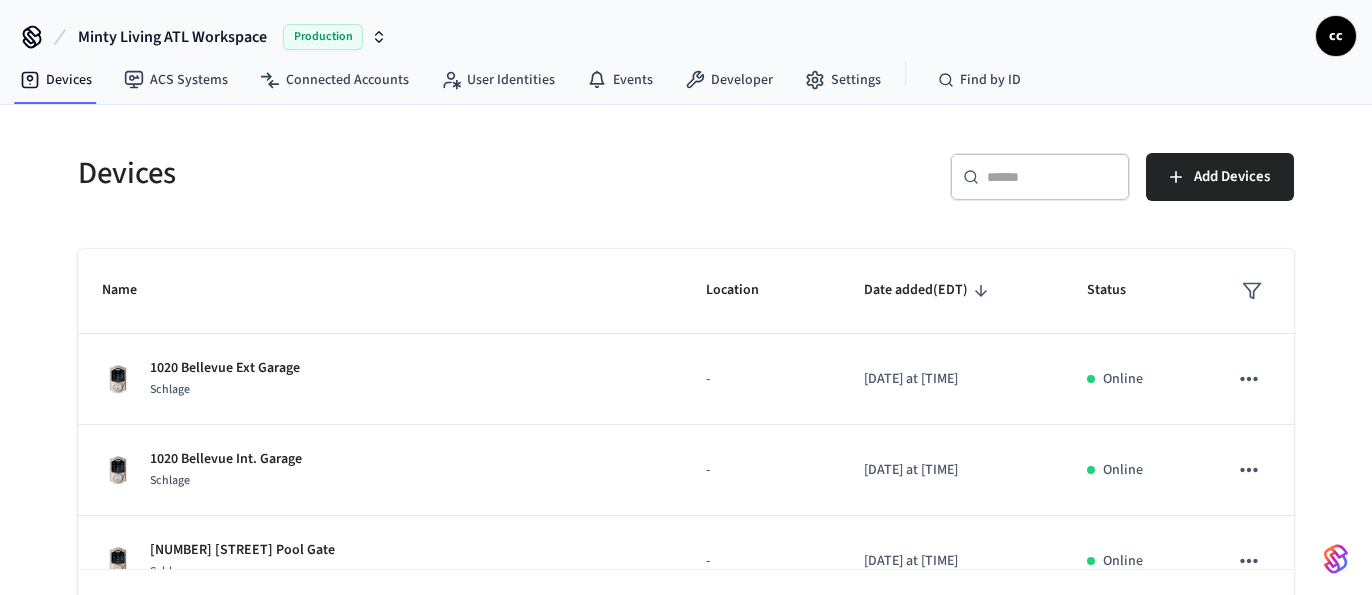 click on "​ ​" at bounding box center [1040, 177] 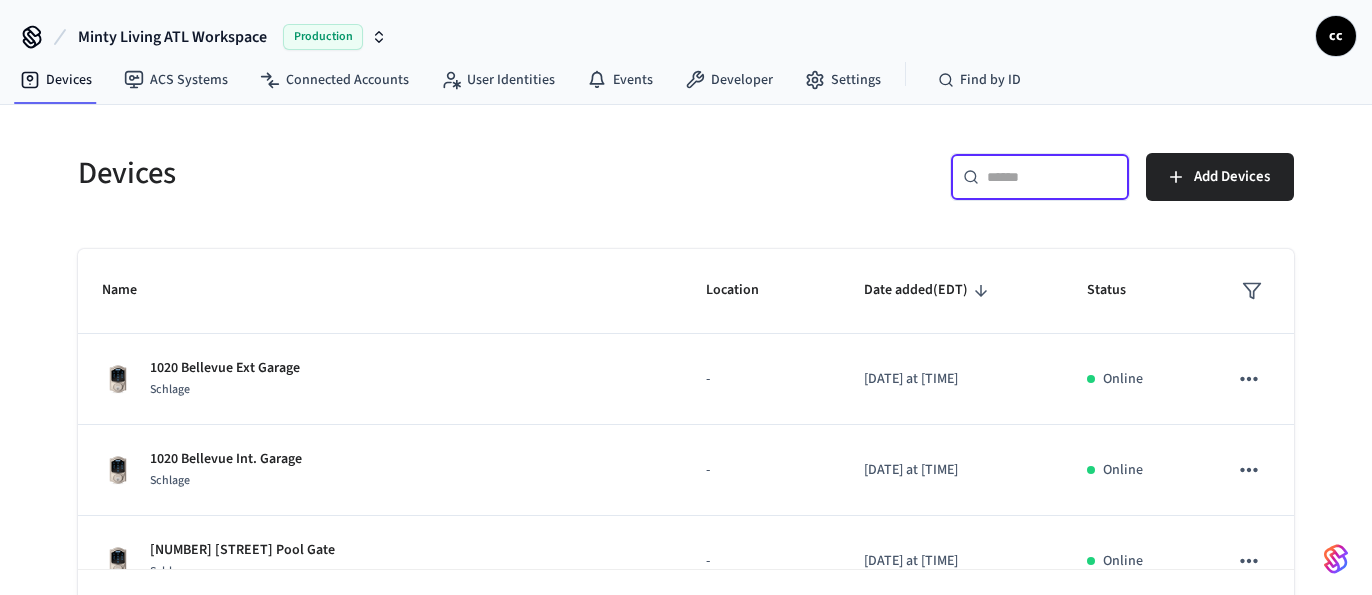 paste on "**********" 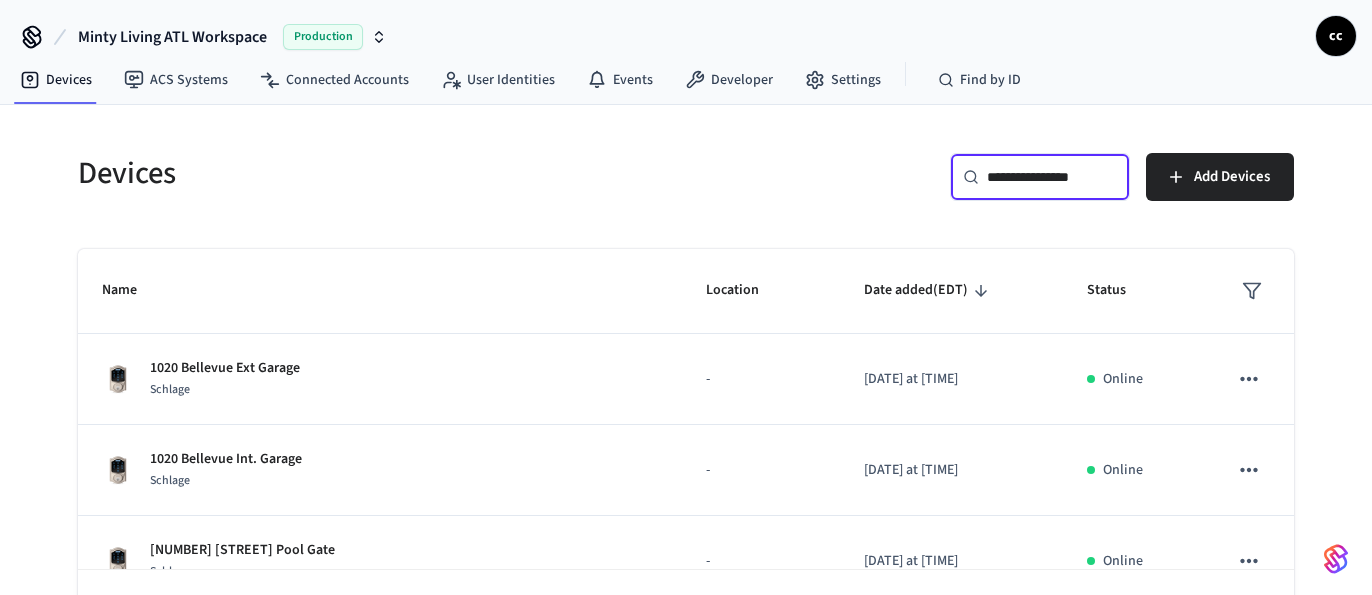 scroll, scrollTop: 0, scrollLeft: 9, axis: horizontal 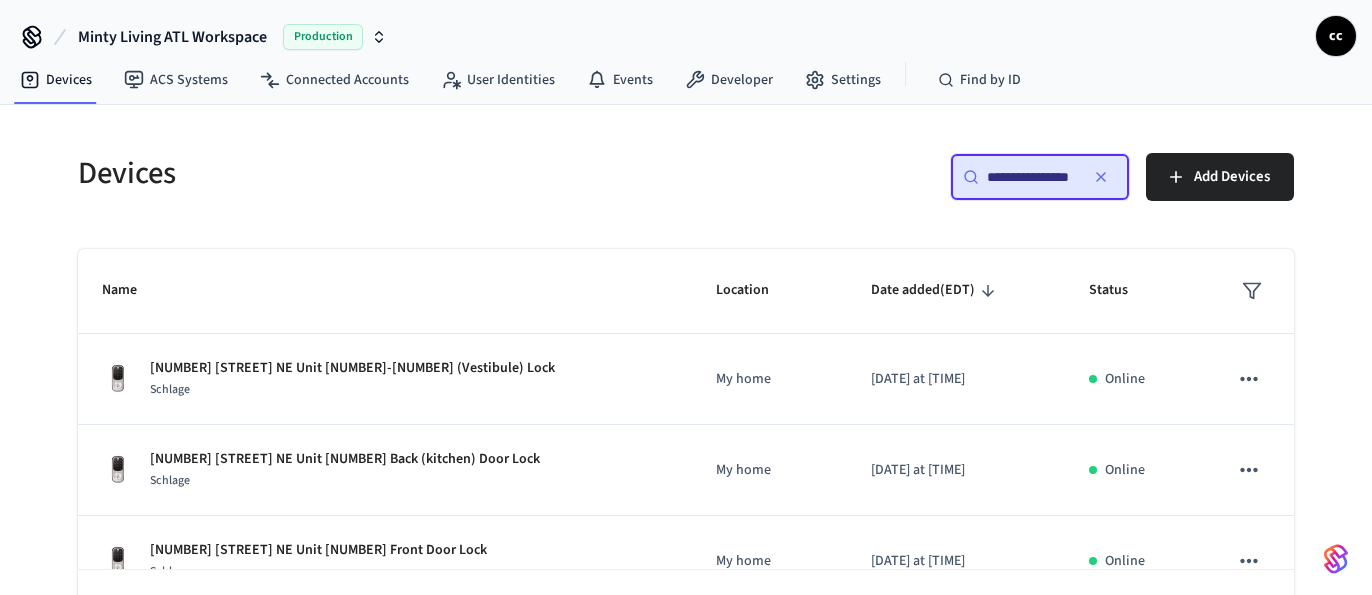 type on "**********" 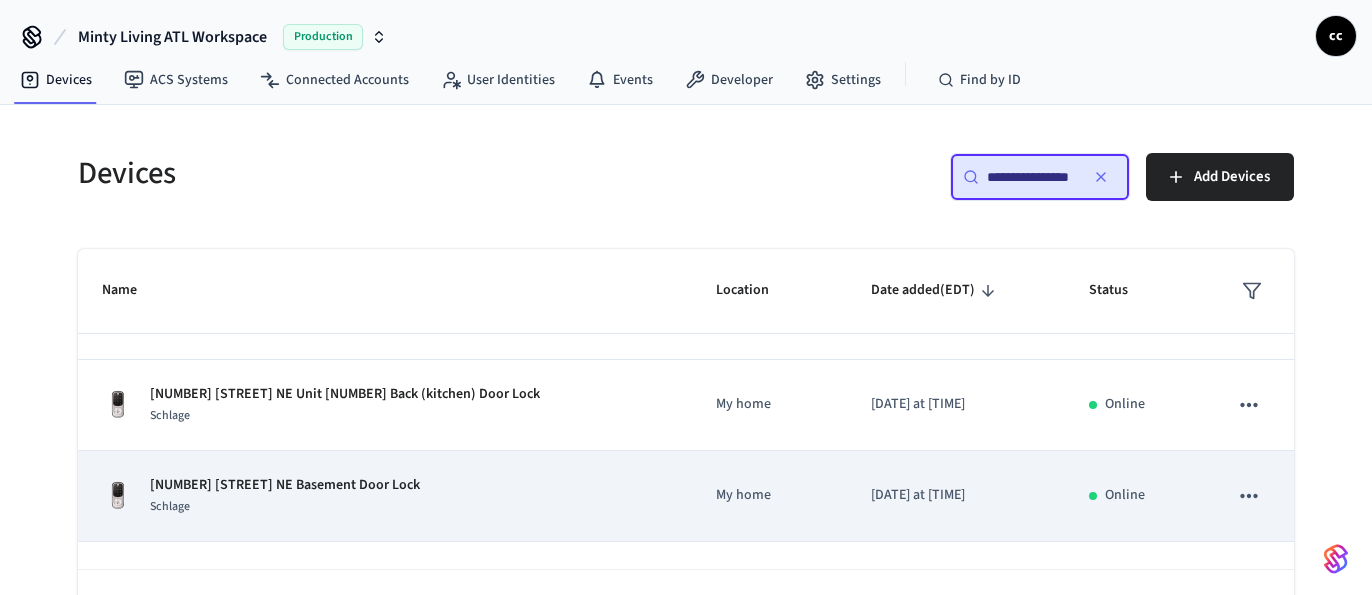 scroll, scrollTop: 521, scrollLeft: 0, axis: vertical 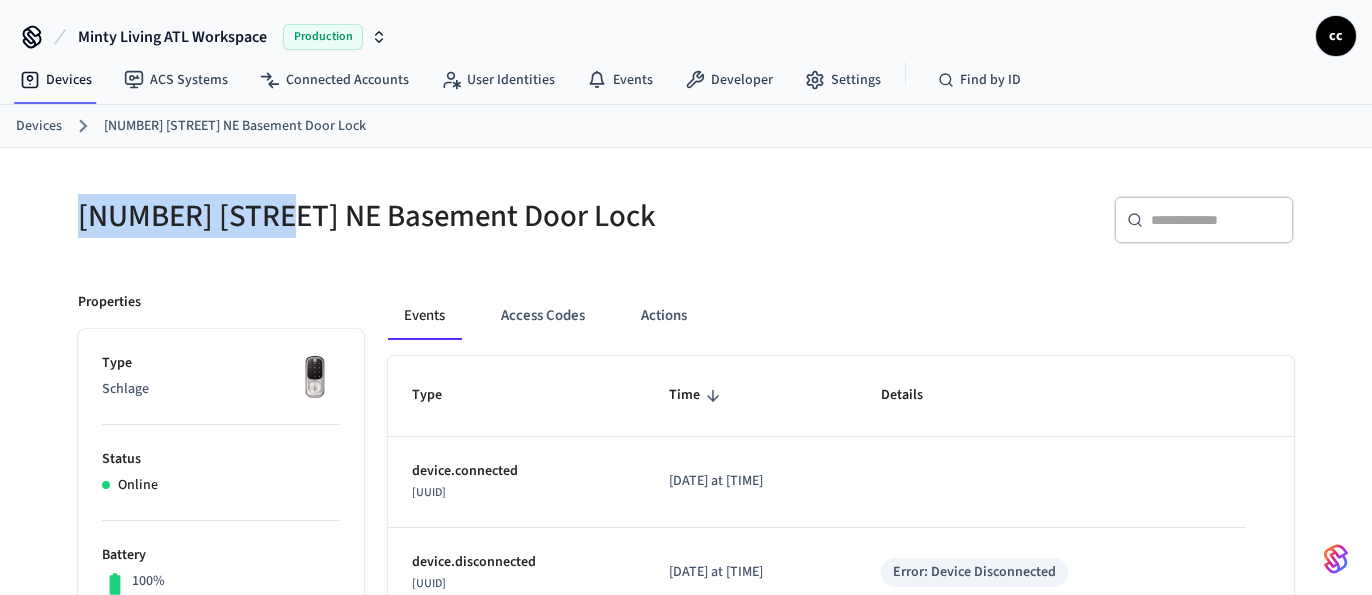 drag, startPoint x: 250, startPoint y: 227, endPoint x: 81, endPoint y: 200, distance: 171.14322 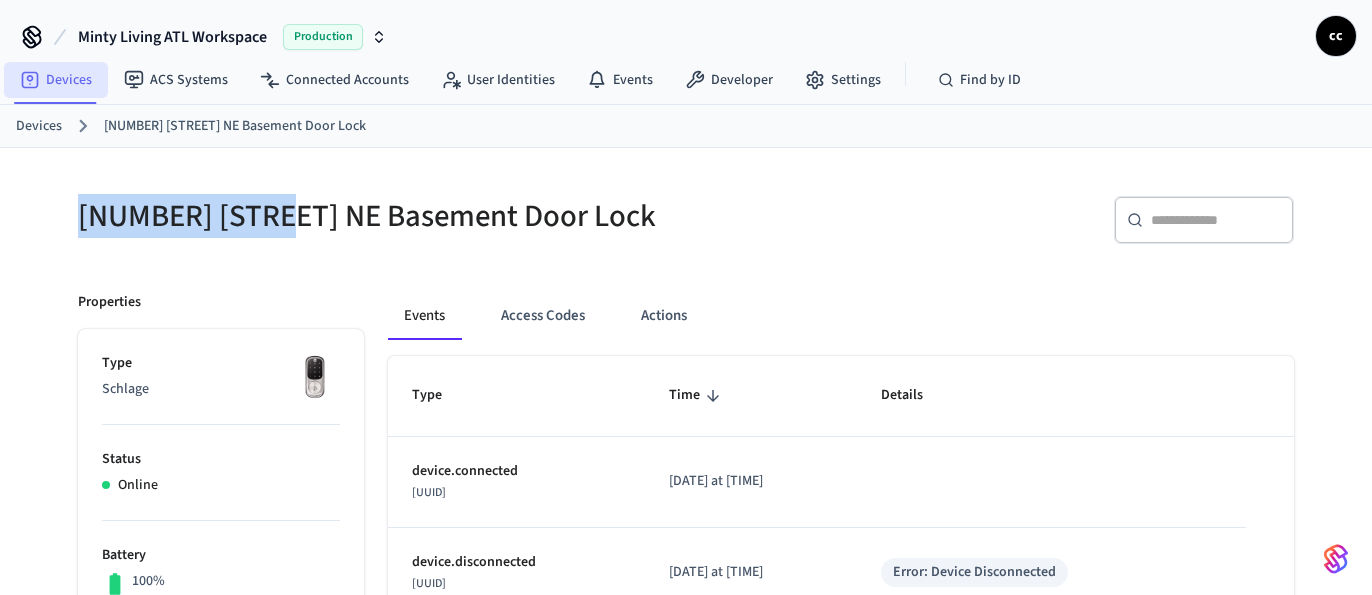 click on "Devices" at bounding box center (56, 80) 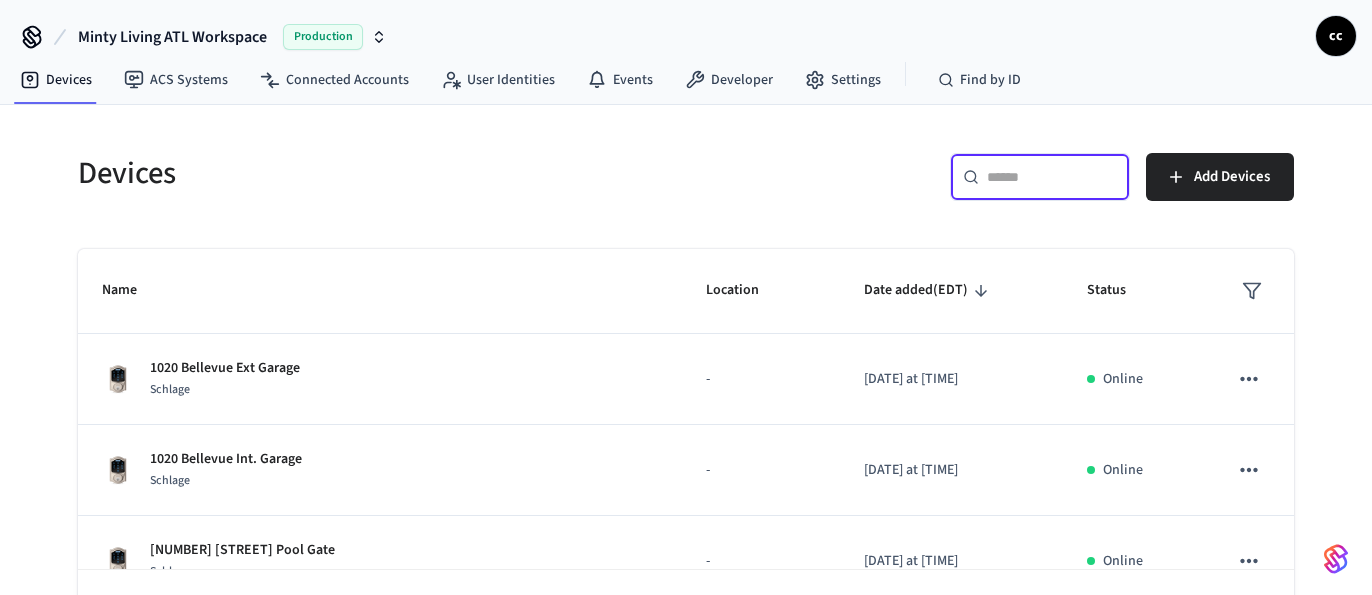 click at bounding box center [1052, 177] 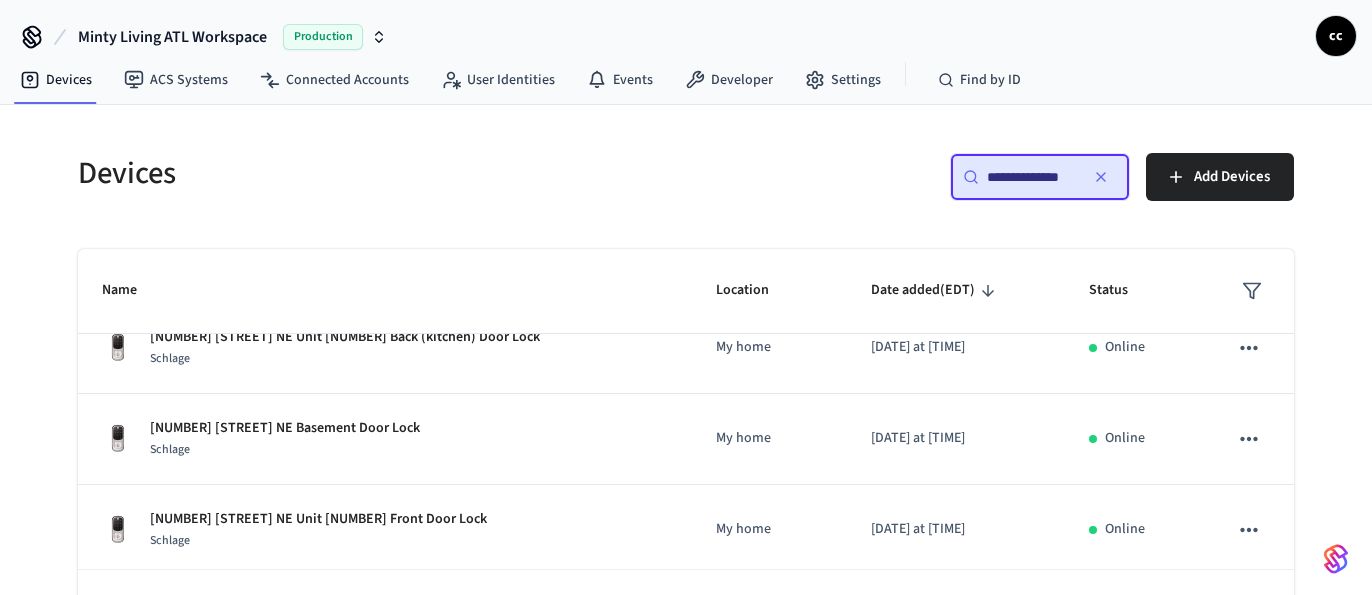 scroll, scrollTop: 616, scrollLeft: 0, axis: vertical 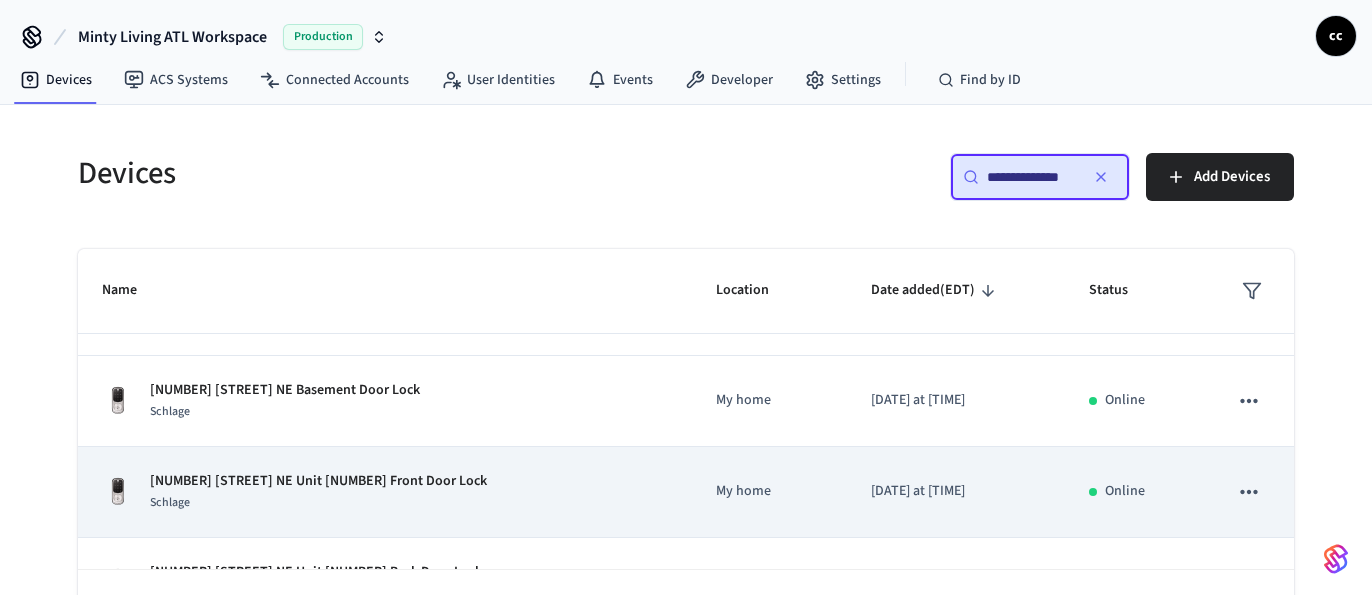 type on "**********" 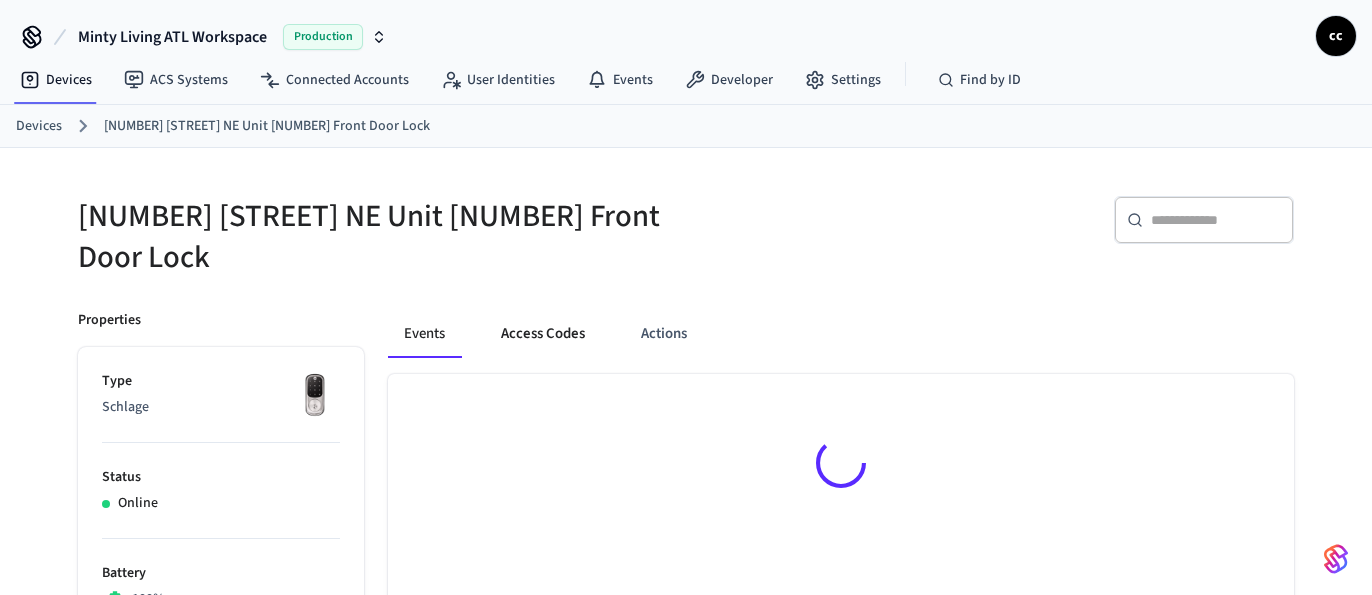 click on "Access Codes" at bounding box center [543, 334] 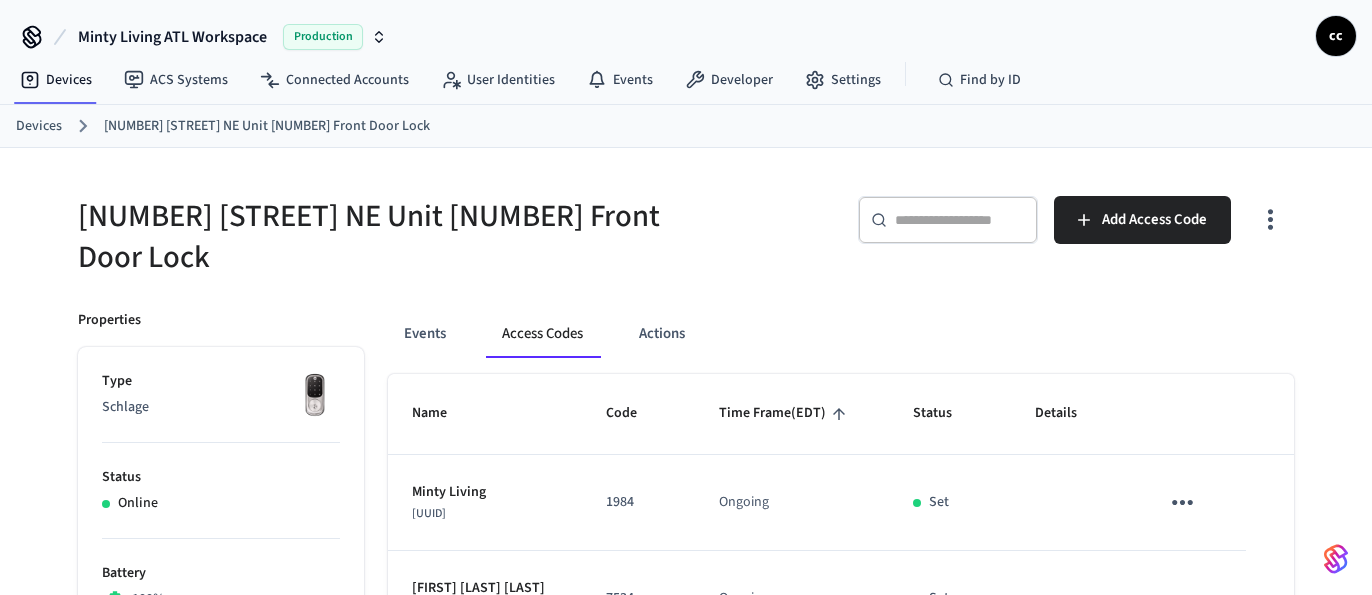 click on "Time Frame  (EDT)" at bounding box center (785, 413) 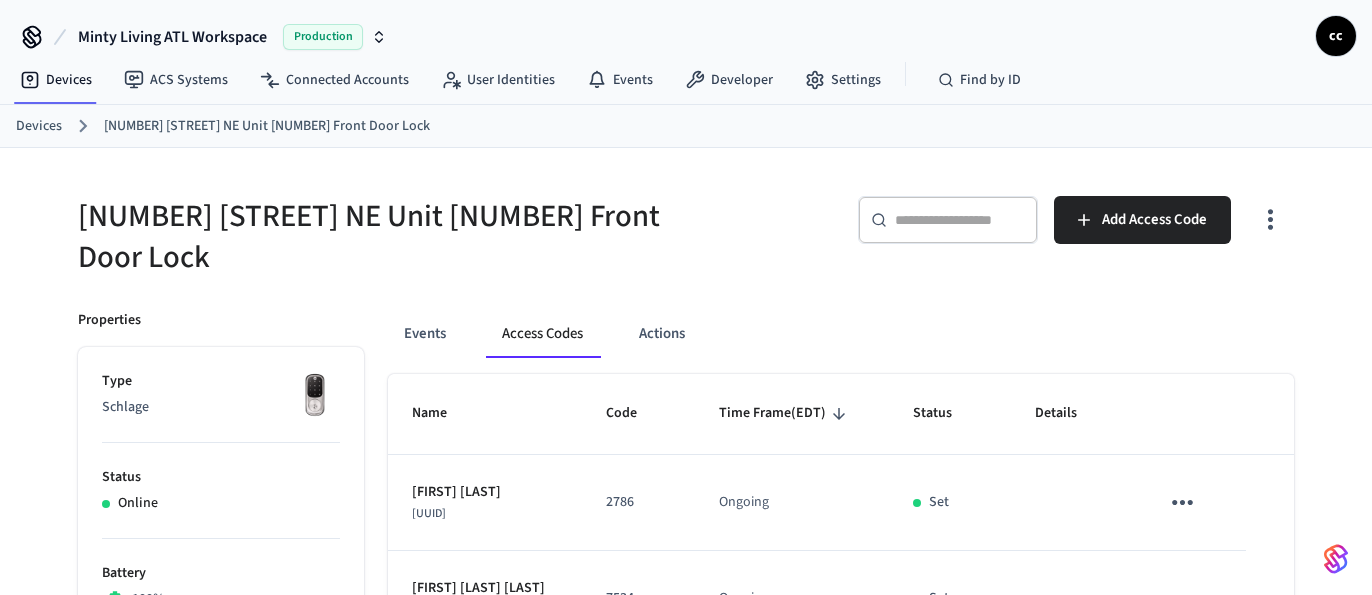 scroll, scrollTop: 173, scrollLeft: 0, axis: vertical 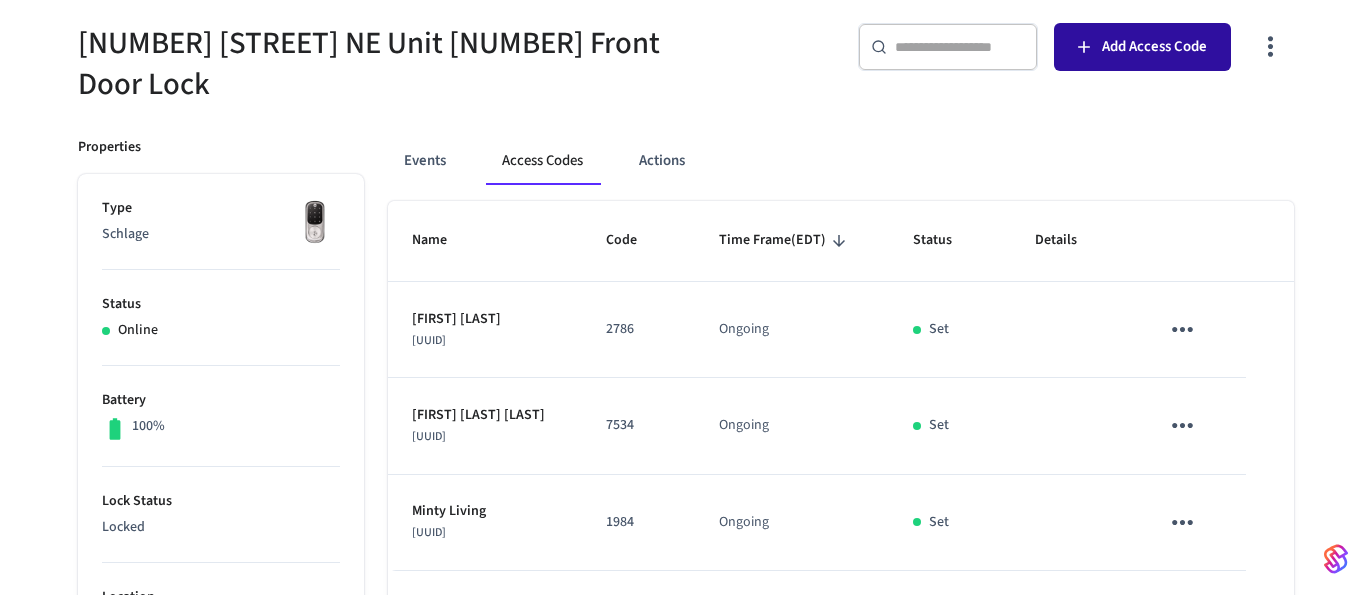 click on "Add Access Code" at bounding box center [1154, 47] 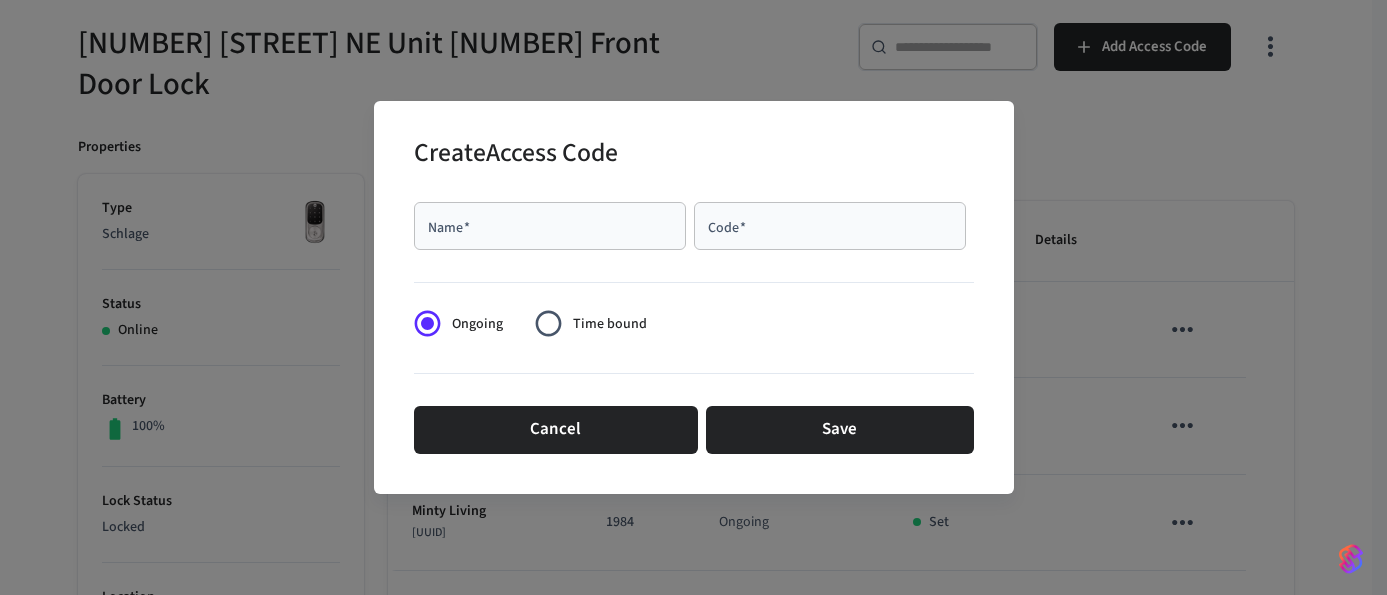 click on "Name   *" at bounding box center [550, 226] 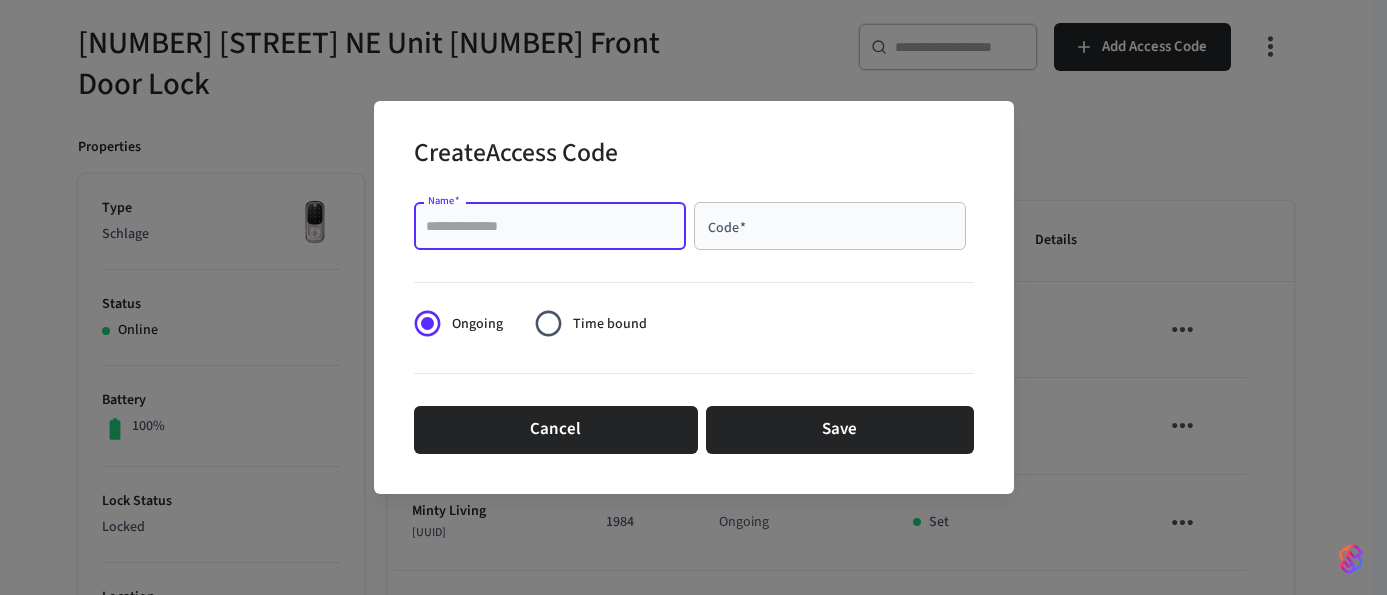 paste on "**********" 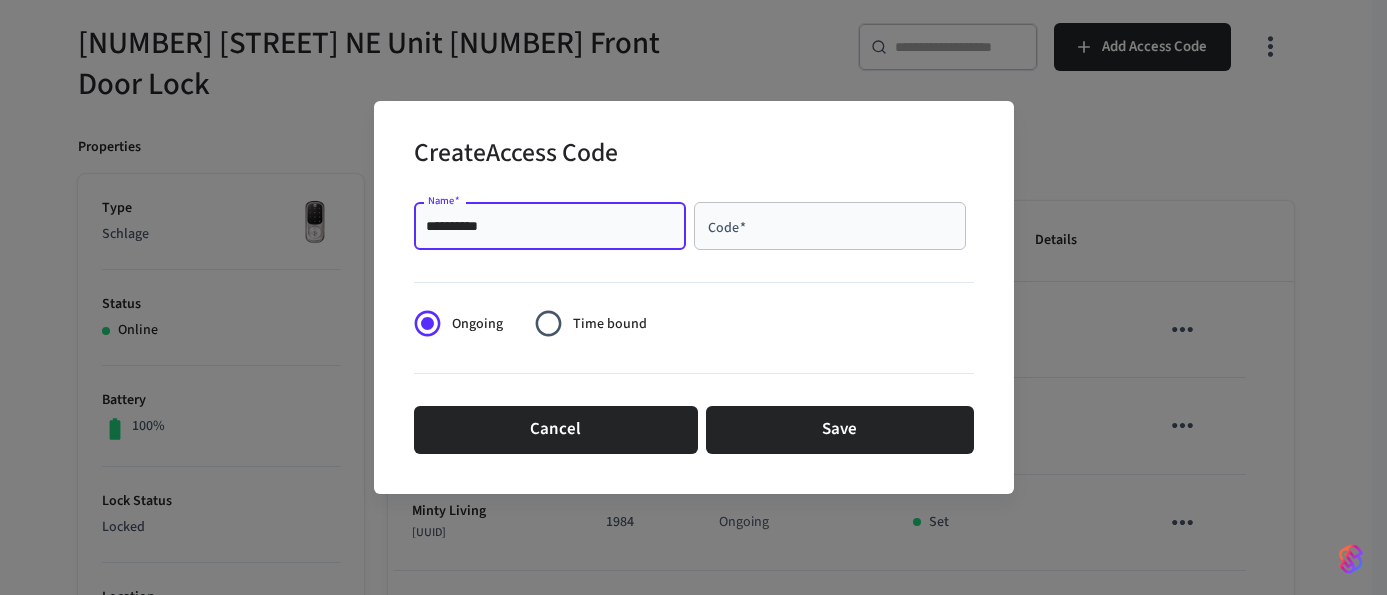 type on "**********" 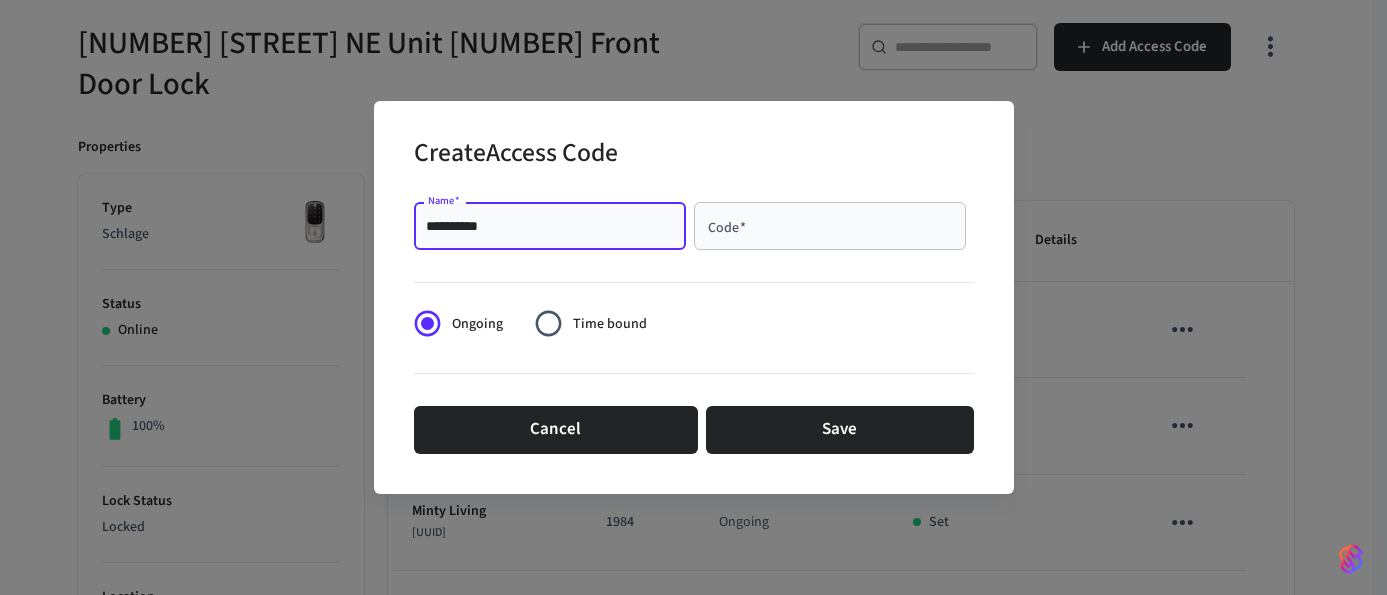 click on "Code   *" at bounding box center [830, 226] 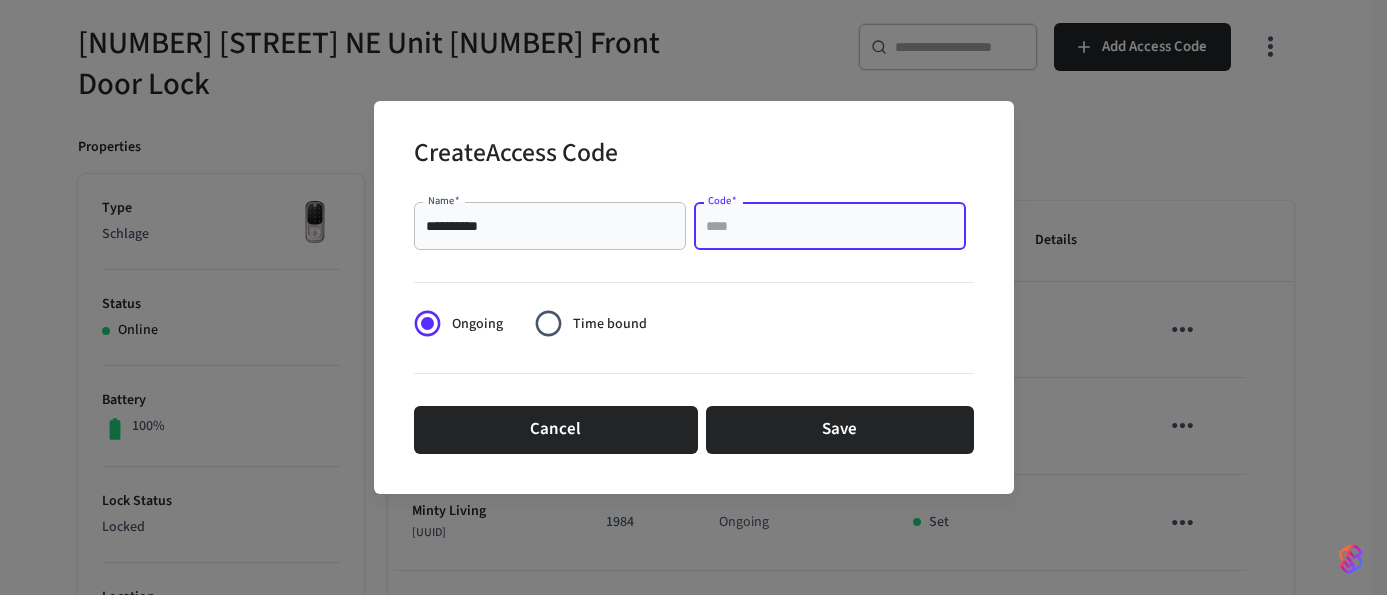 paste on "****" 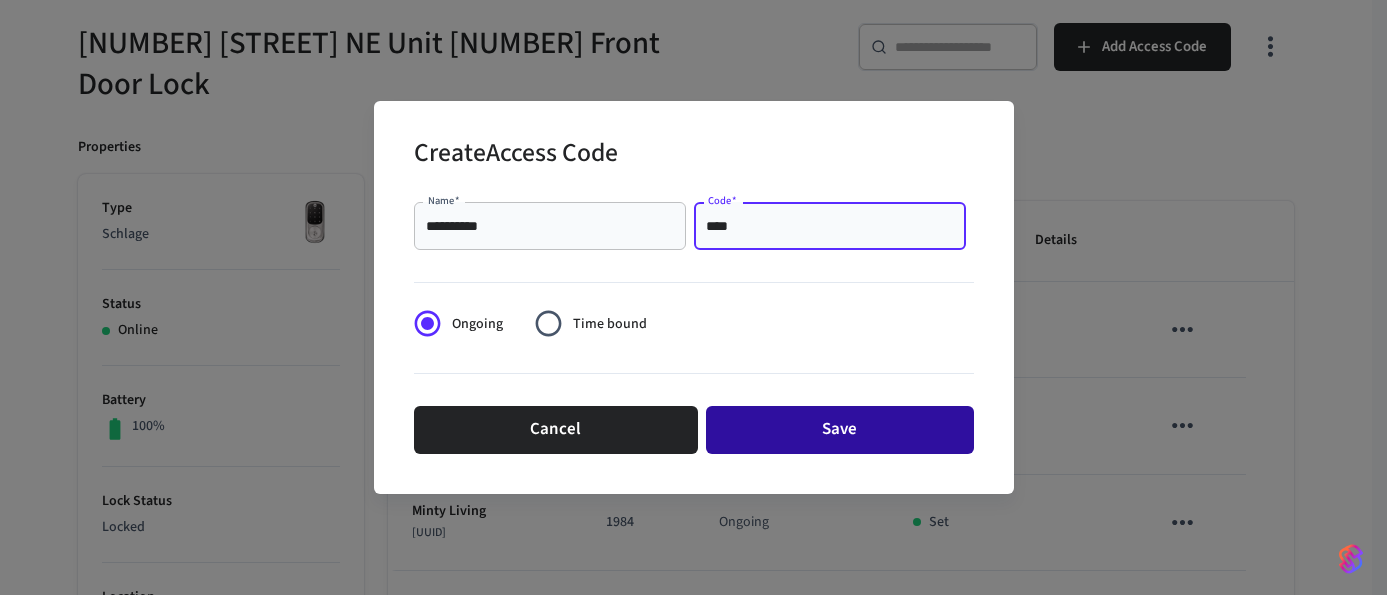 type on "****" 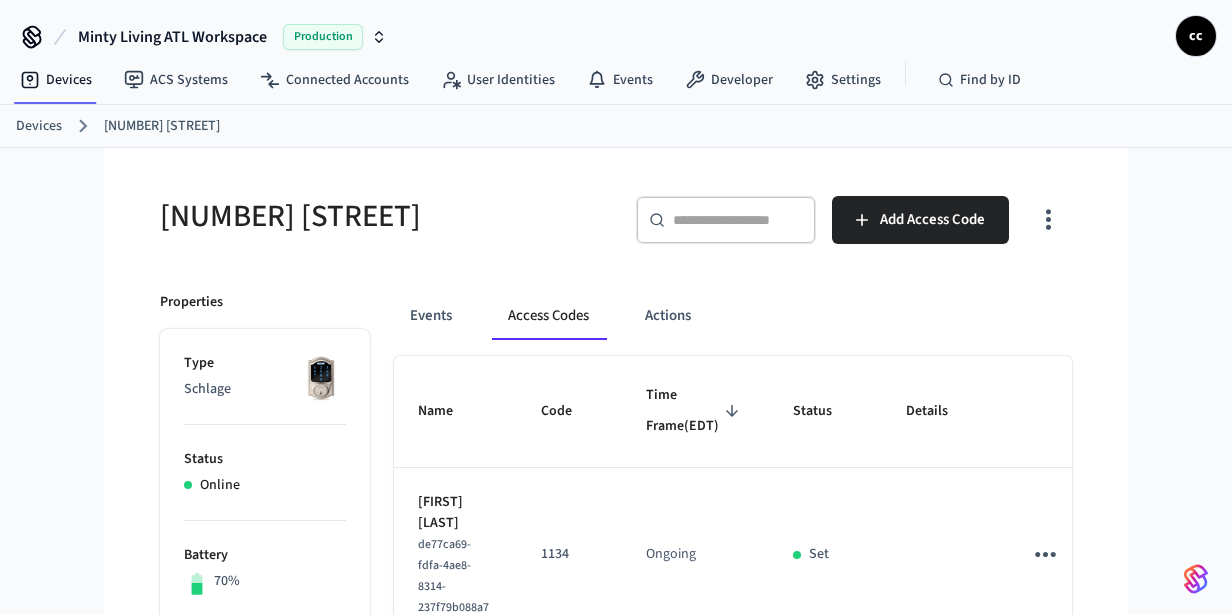 scroll, scrollTop: 0, scrollLeft: 0, axis: both 